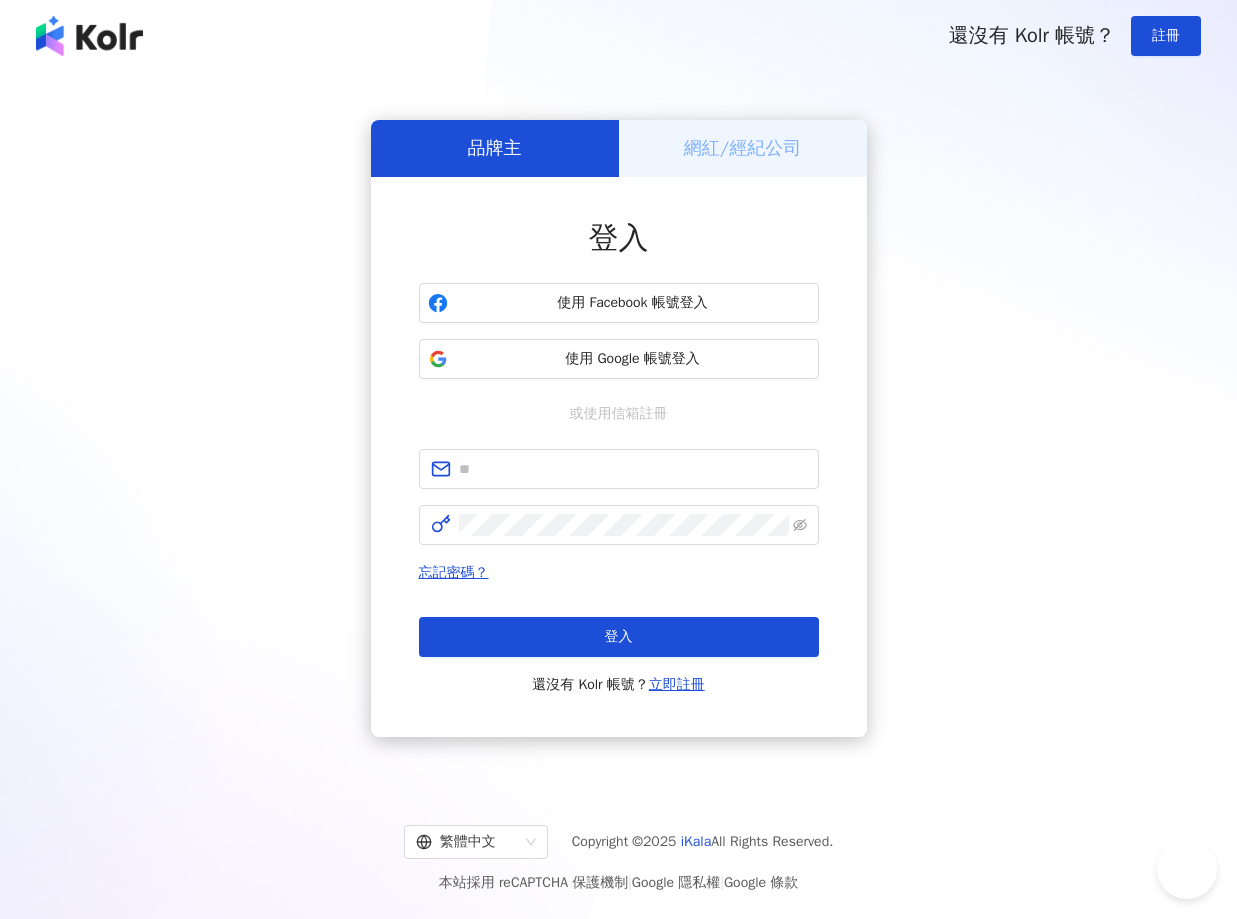 scroll, scrollTop: 0, scrollLeft: 0, axis: both 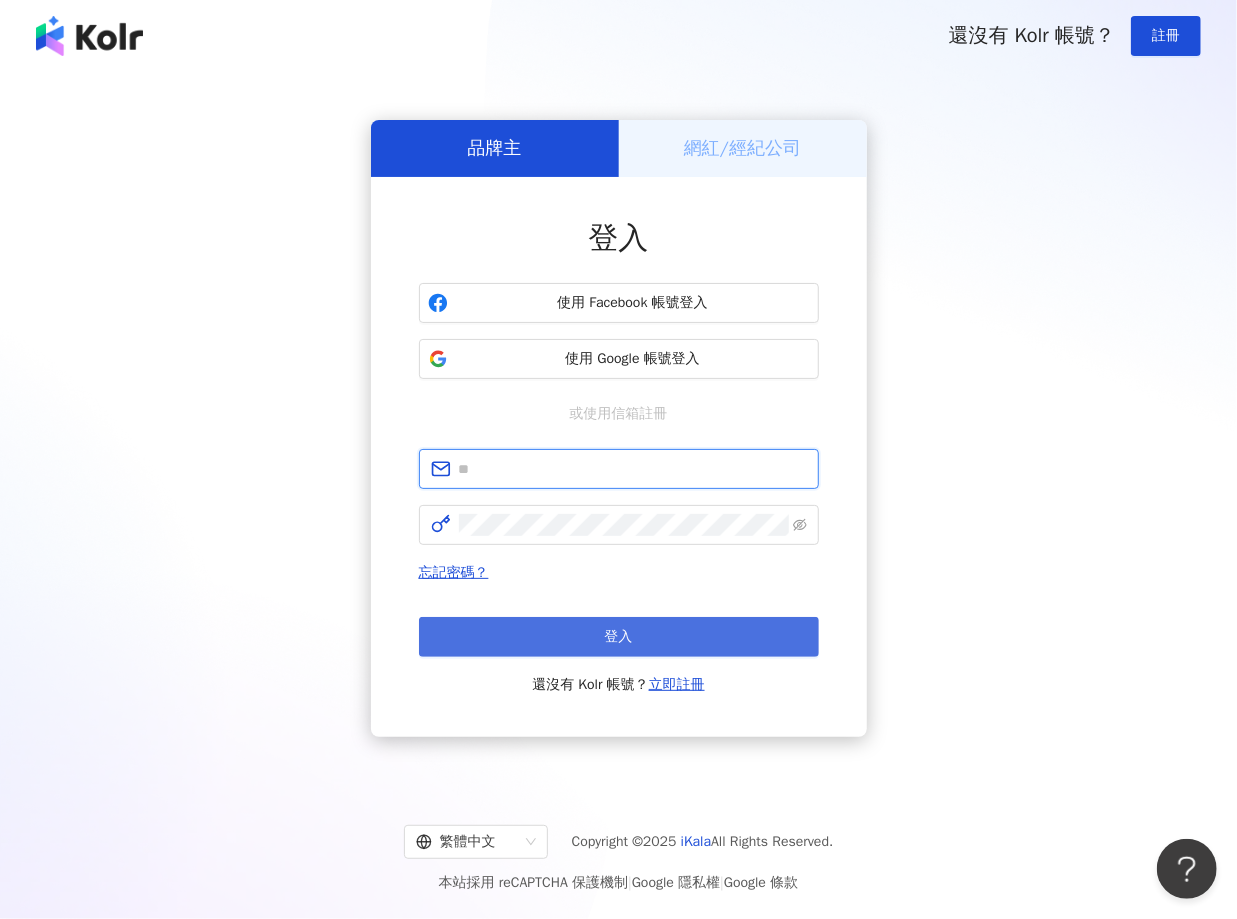 type on "**********" 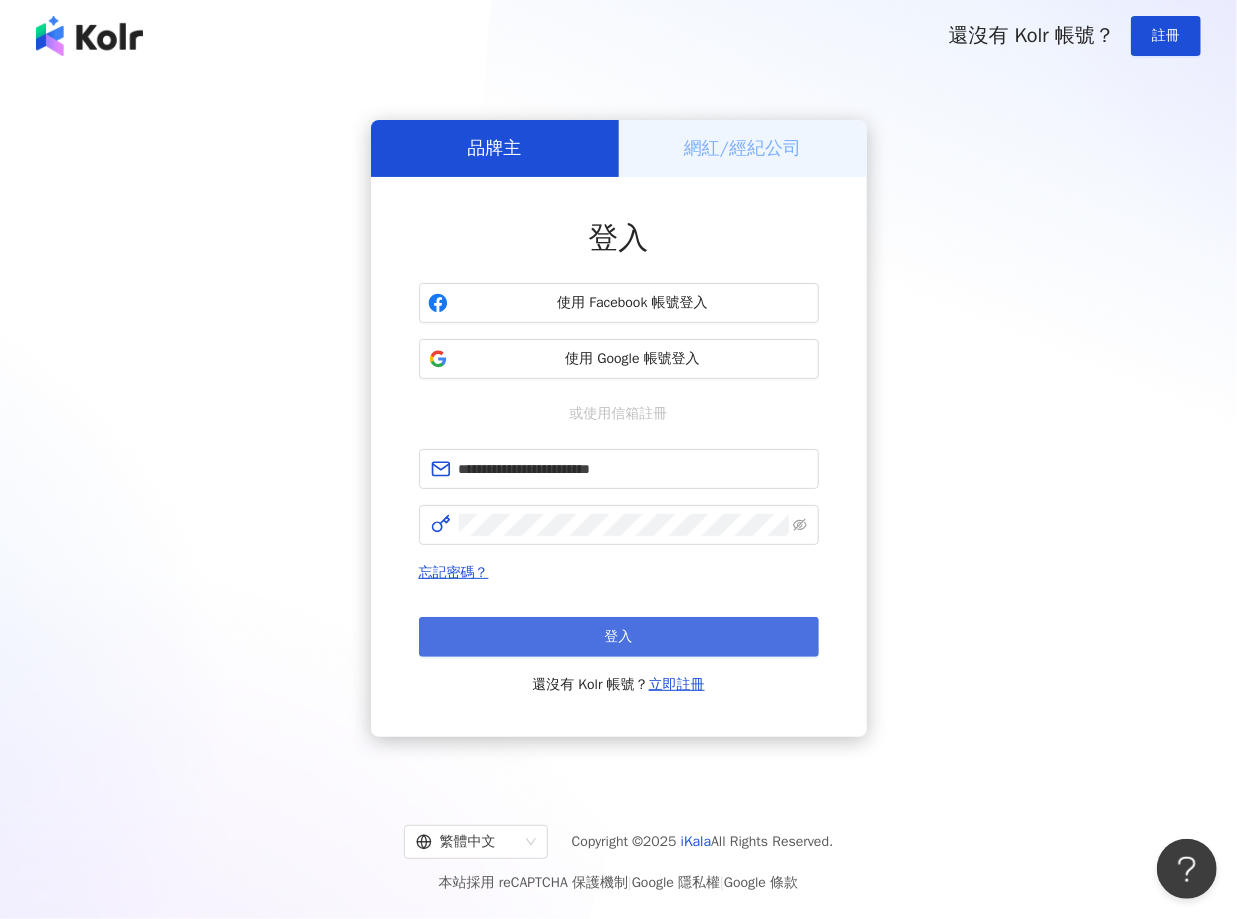 click on "登入" at bounding box center [619, 637] 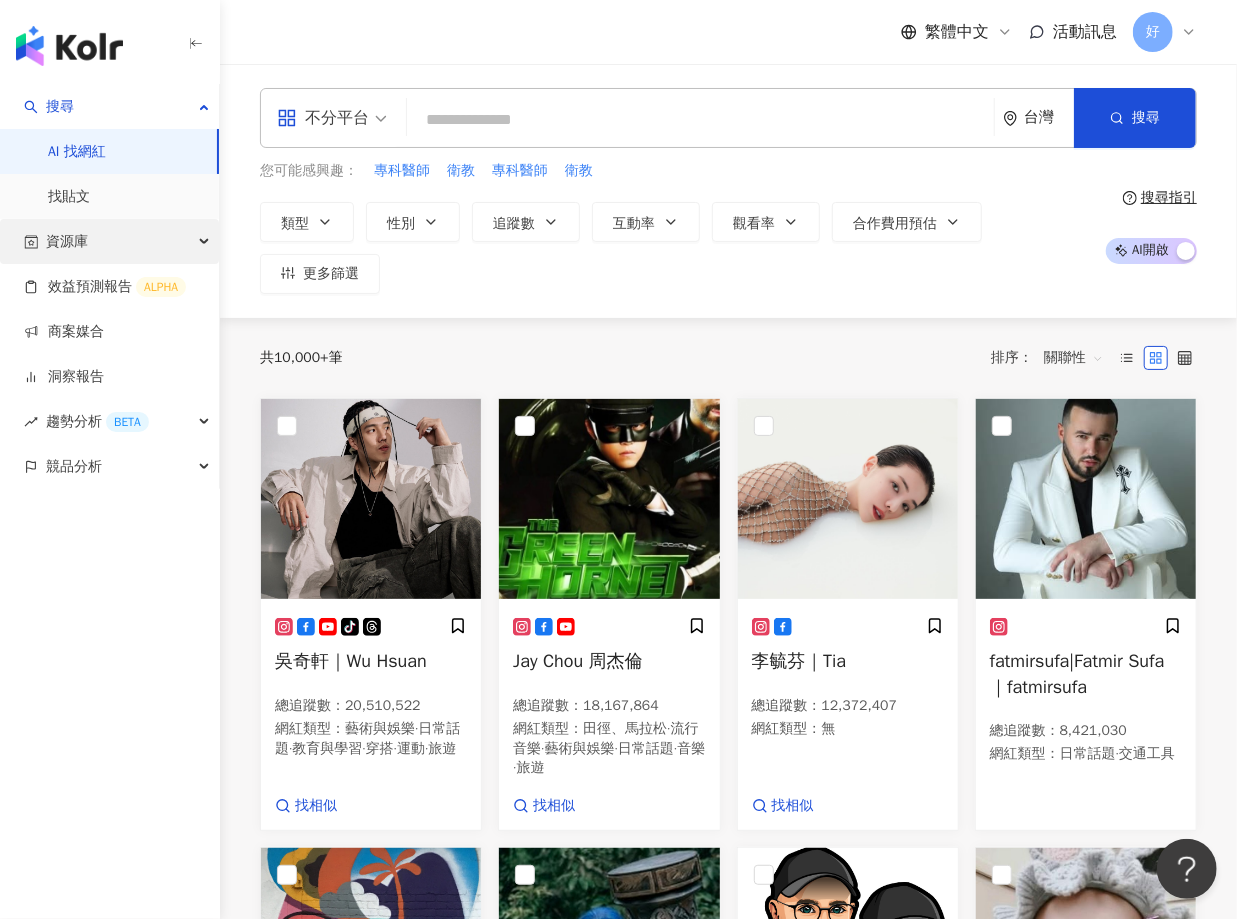 click on "資源庫" at bounding box center (109, 241) 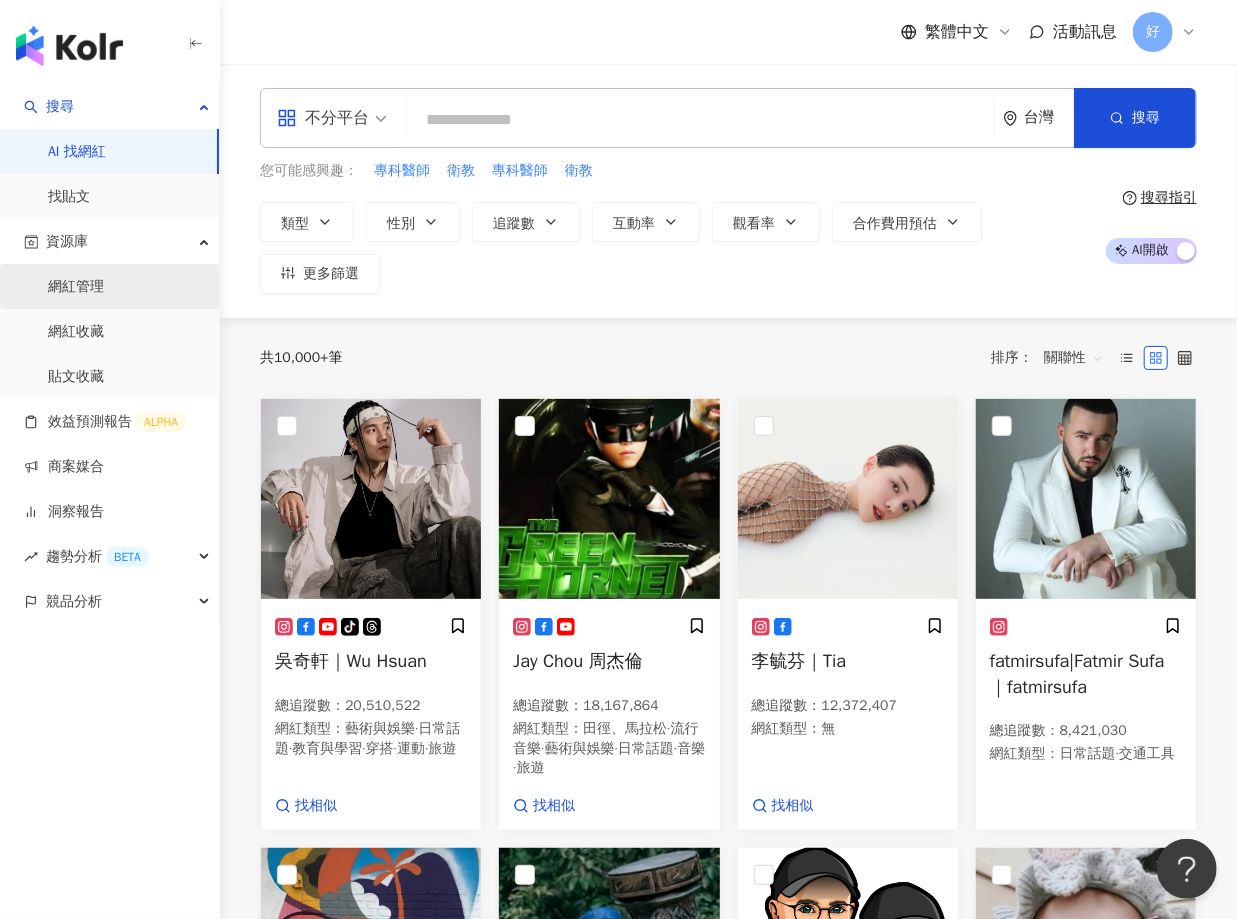 click on "網紅管理" at bounding box center [76, 287] 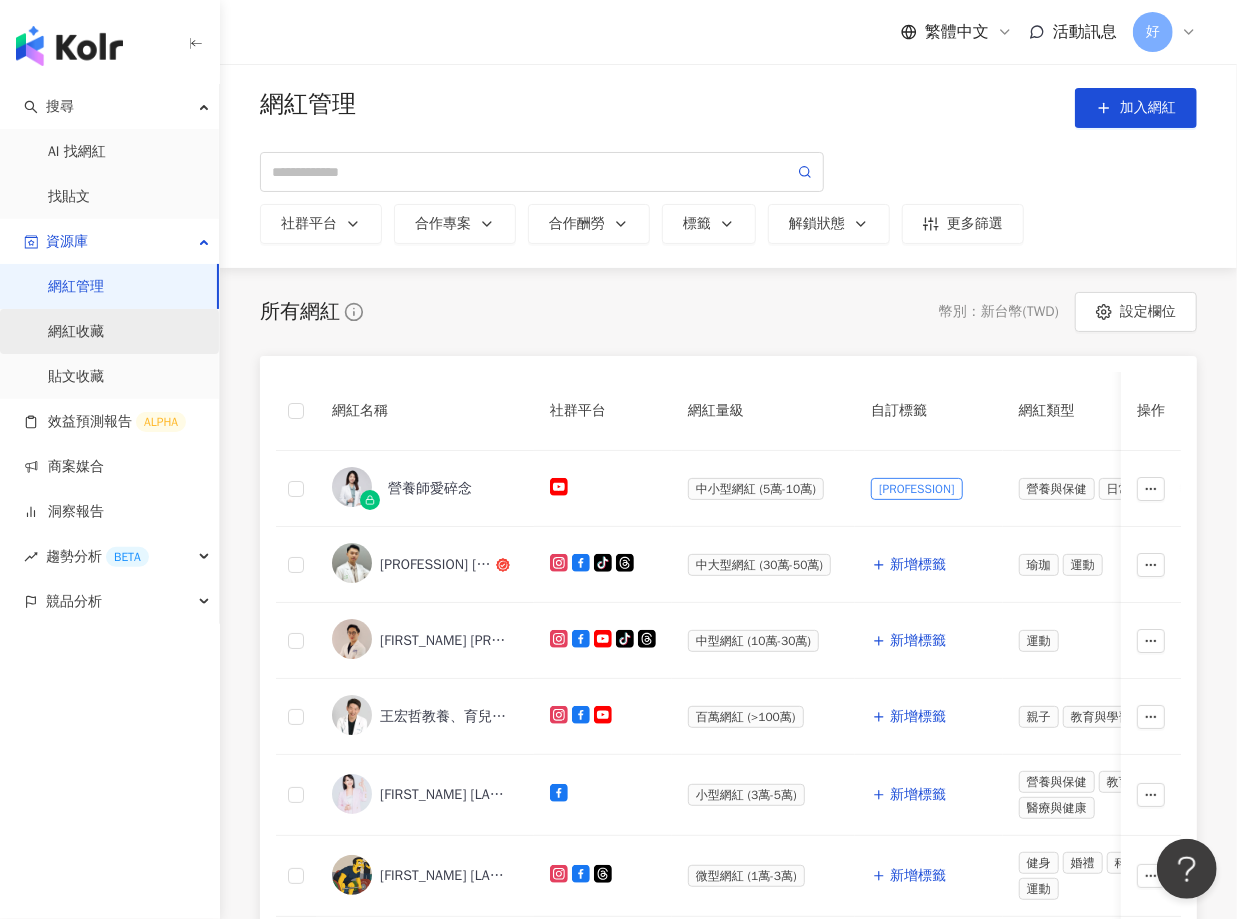 click on "網紅收藏" at bounding box center (76, 332) 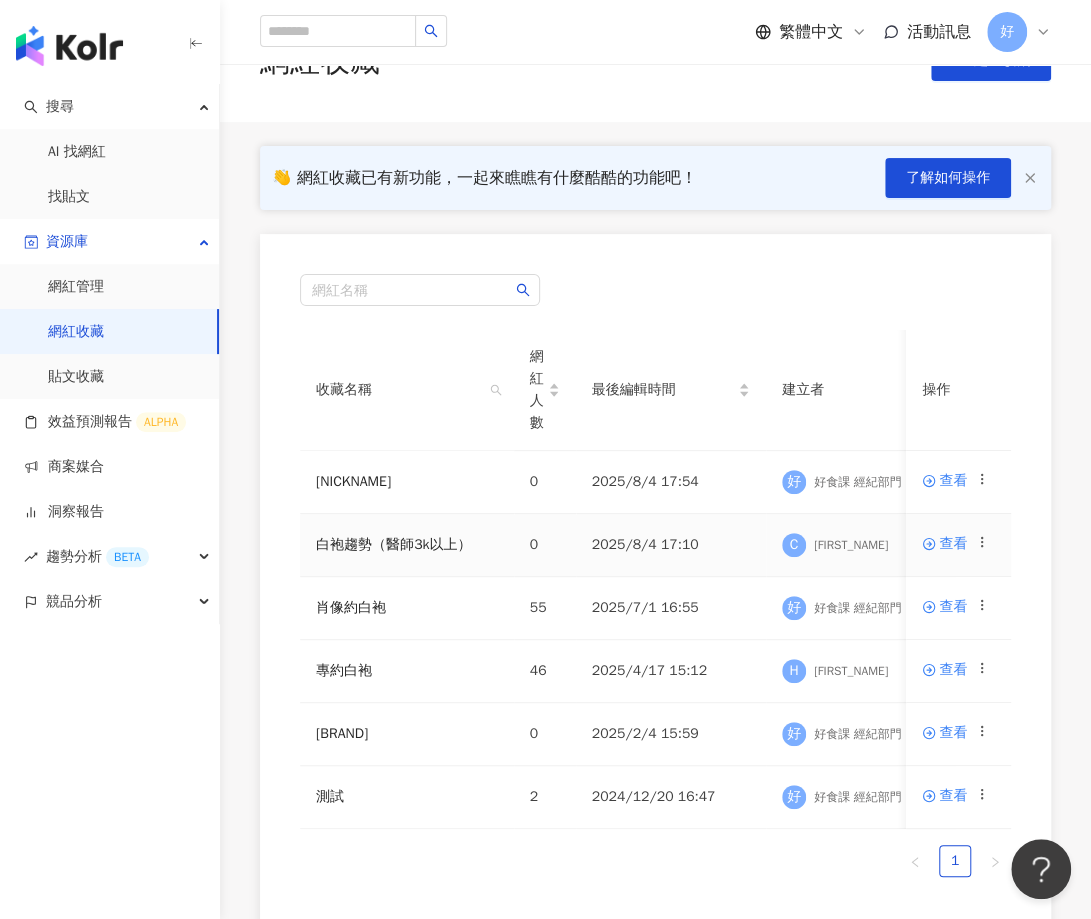 scroll, scrollTop: 68, scrollLeft: 0, axis: vertical 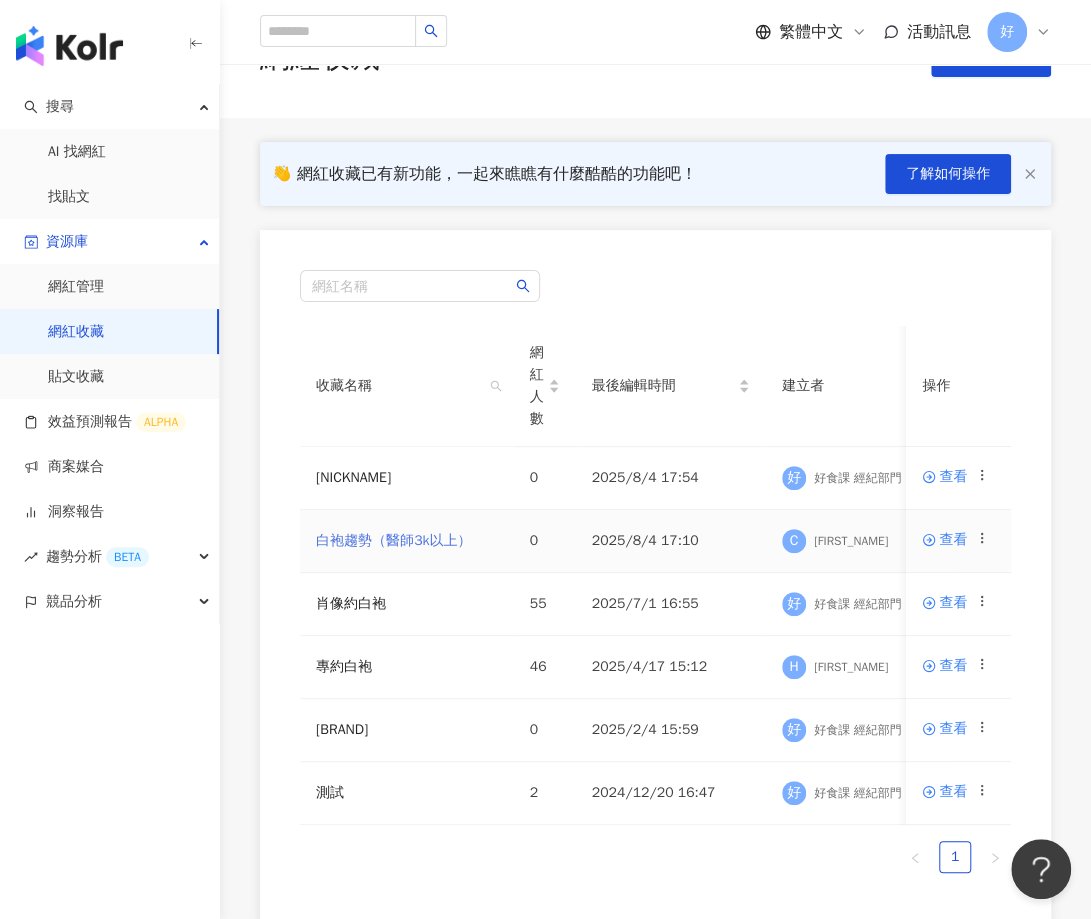 click on "白袍趨勢（醫師3k以上）" at bounding box center (393, 540) 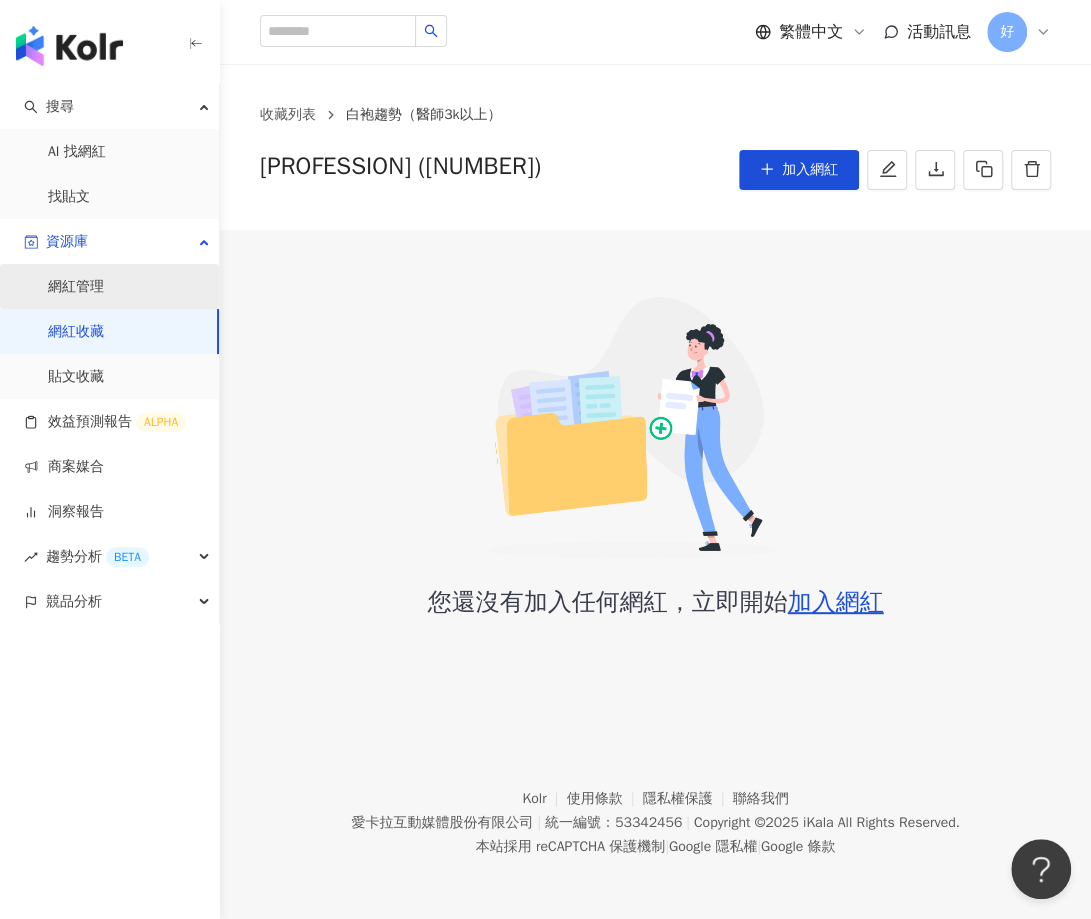 click on "網紅管理" at bounding box center (76, 287) 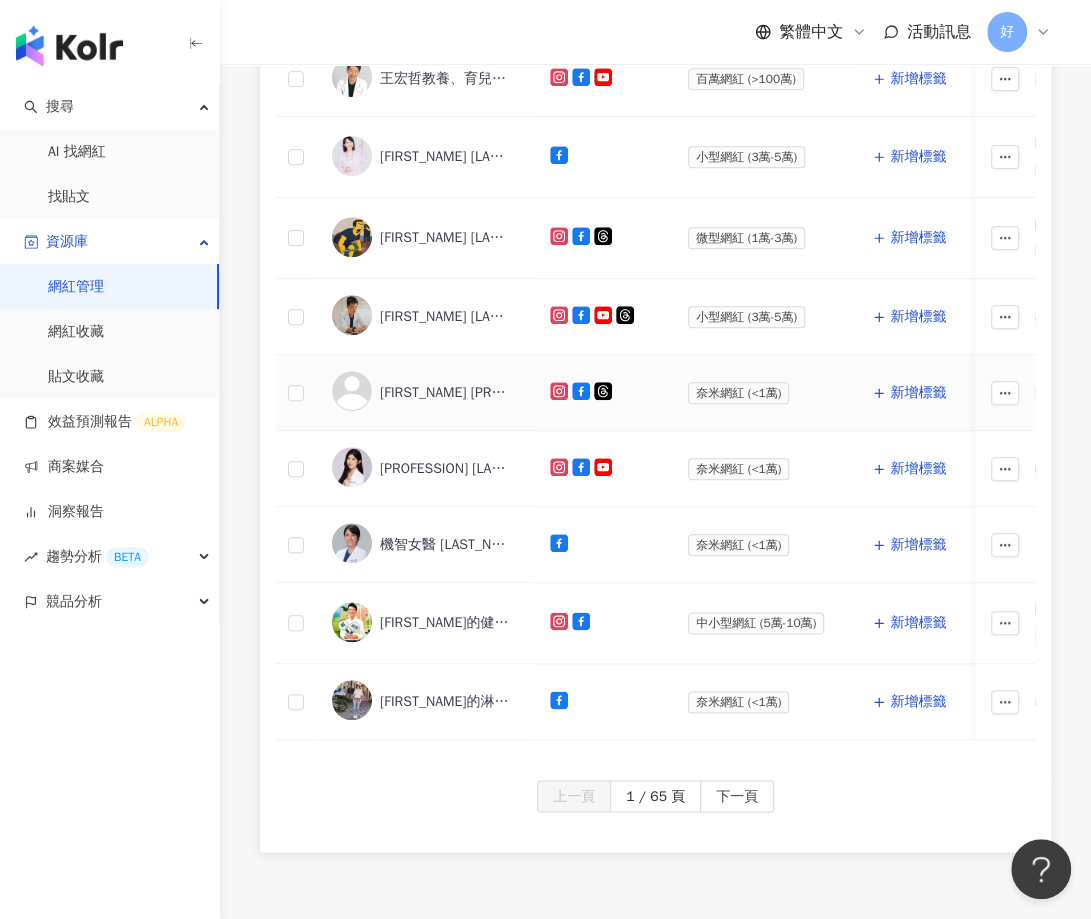 scroll, scrollTop: 0, scrollLeft: 0, axis: both 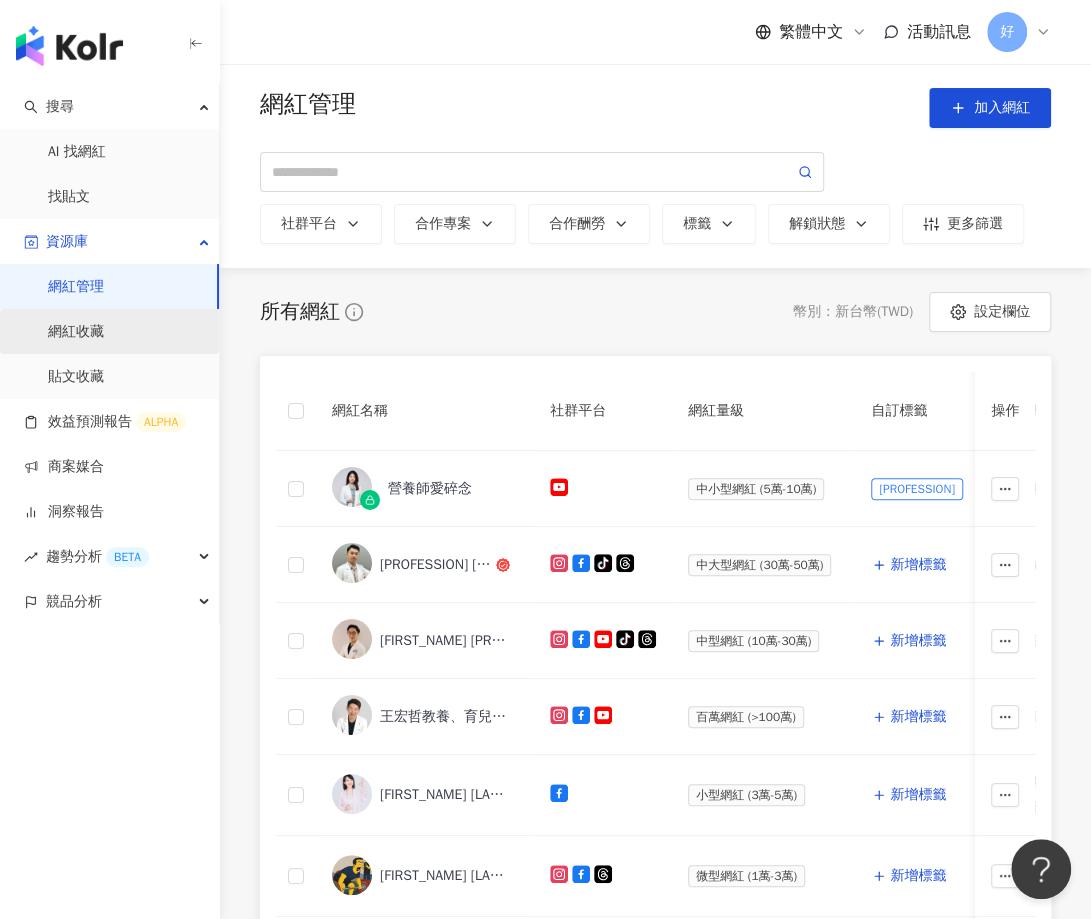 click on "網紅收藏" at bounding box center [76, 332] 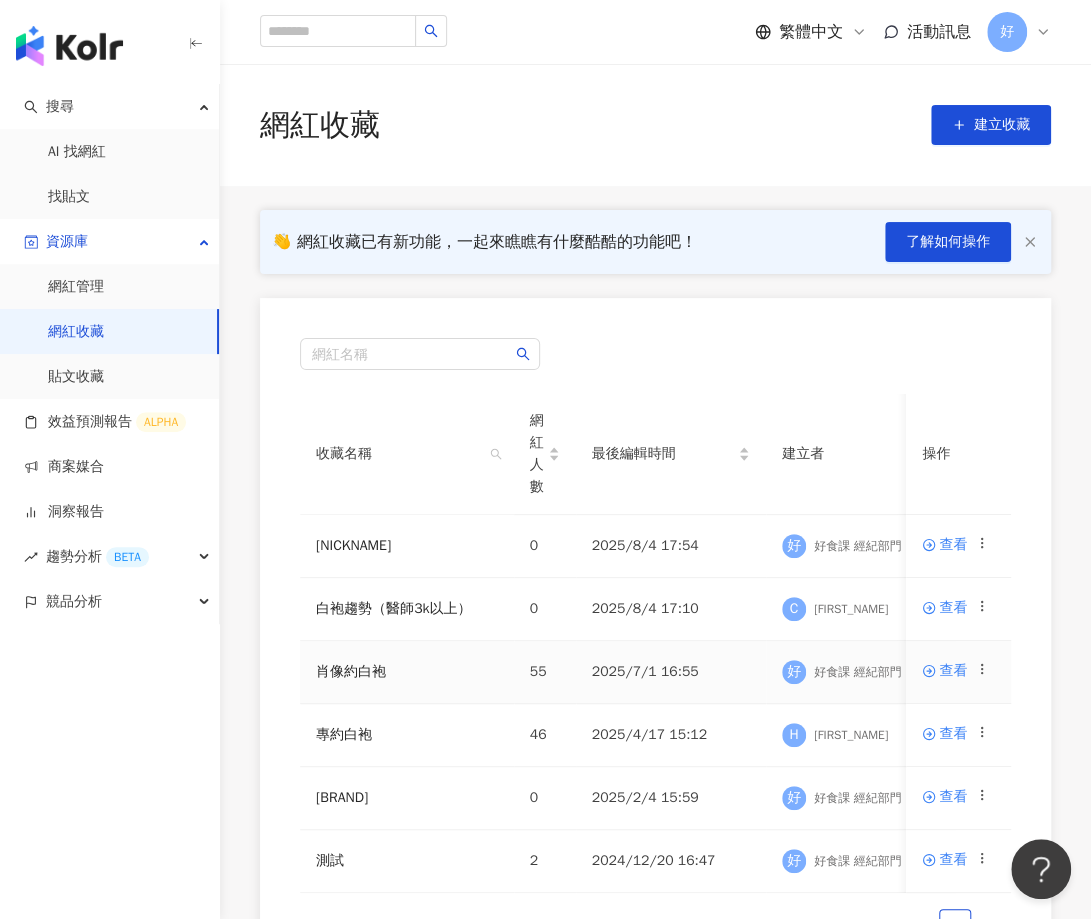 scroll, scrollTop: 86, scrollLeft: 0, axis: vertical 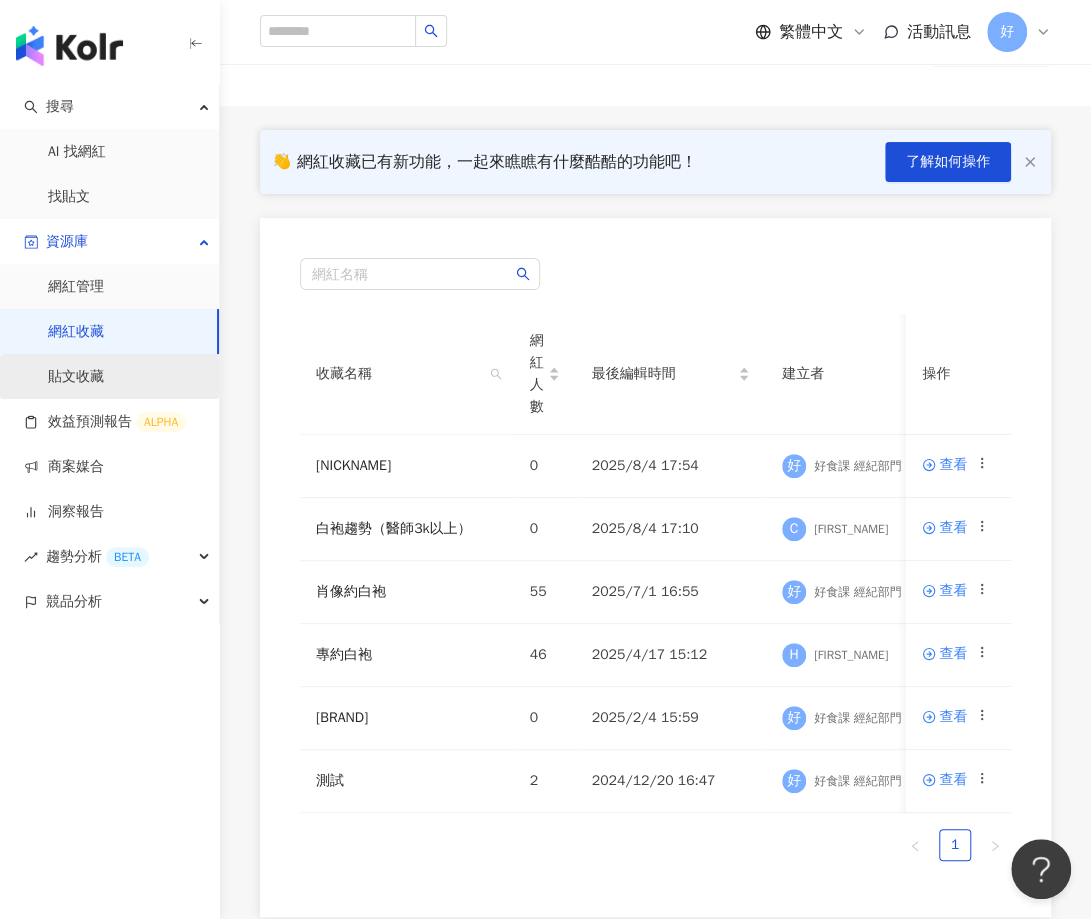 click on "貼文收藏" at bounding box center (76, 377) 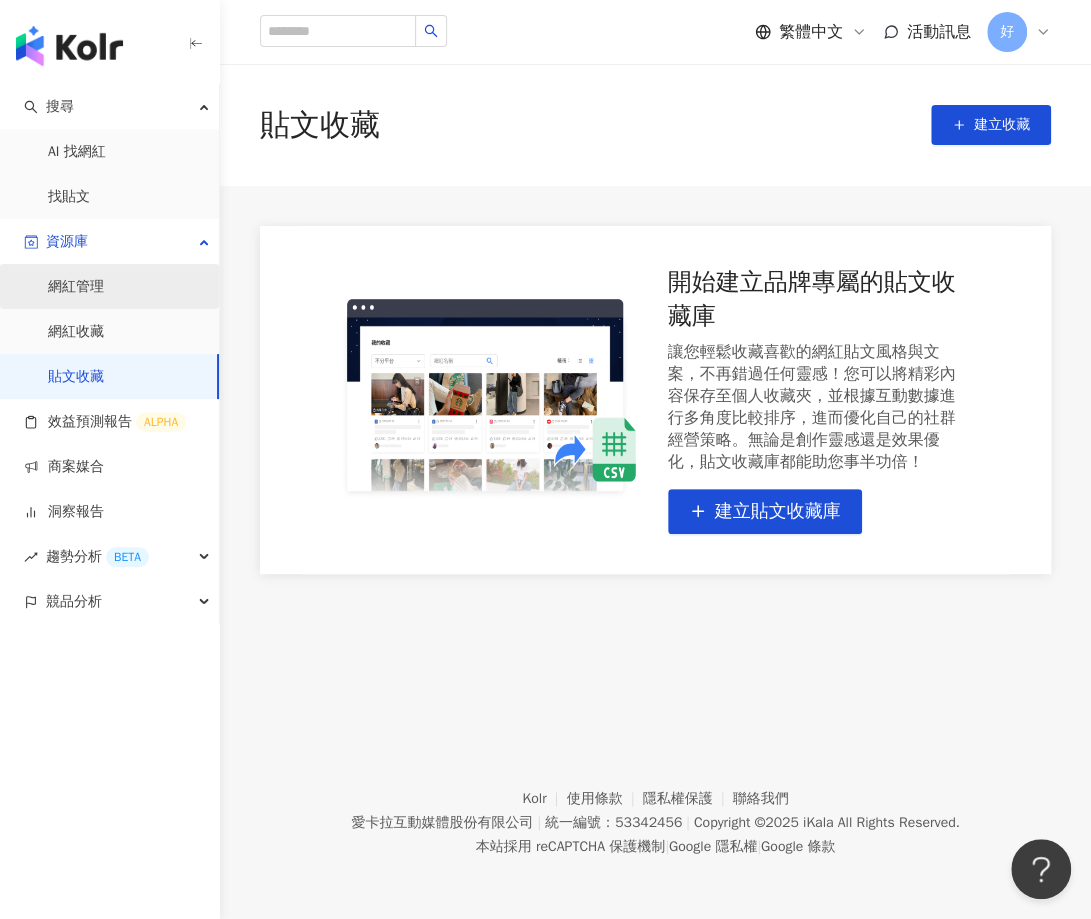 click on "網紅管理" at bounding box center (76, 287) 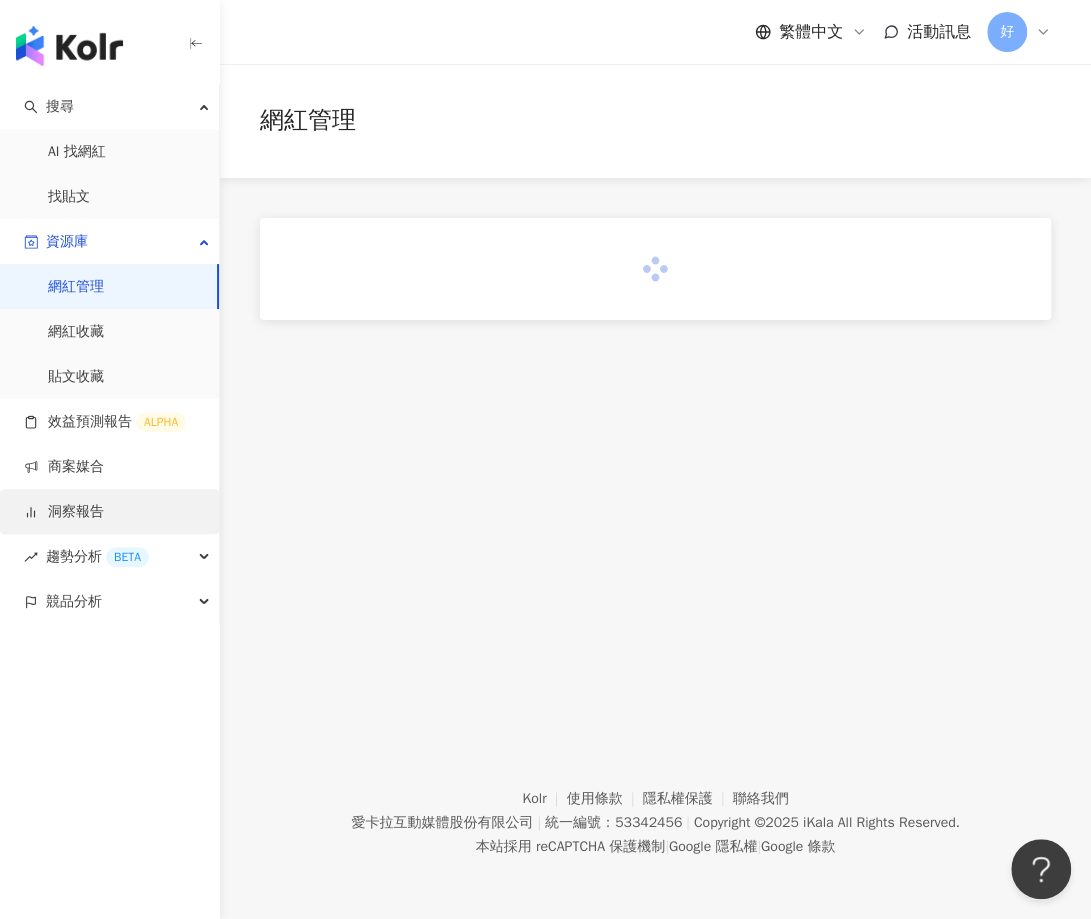 click on "洞察報告" at bounding box center [64, 512] 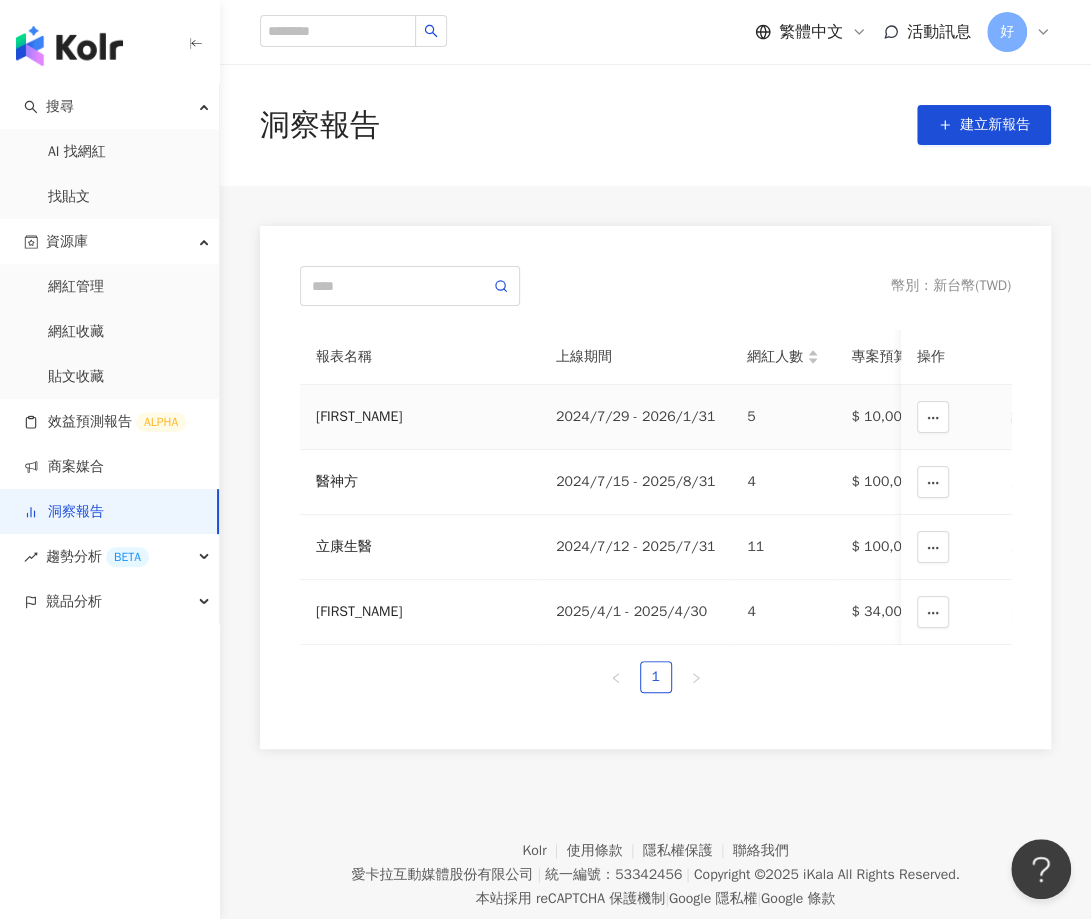 click on "[FIRST_NAME]" at bounding box center (420, 417) 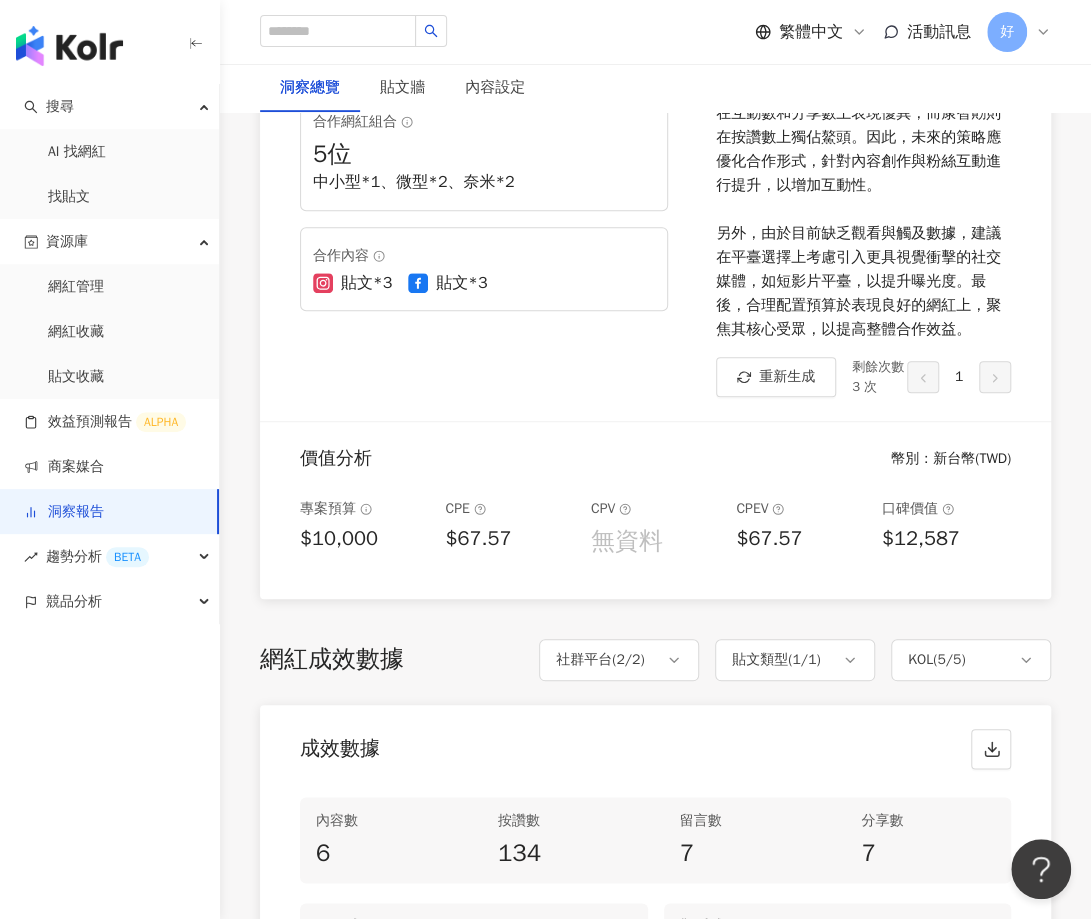 scroll, scrollTop: 0, scrollLeft: 0, axis: both 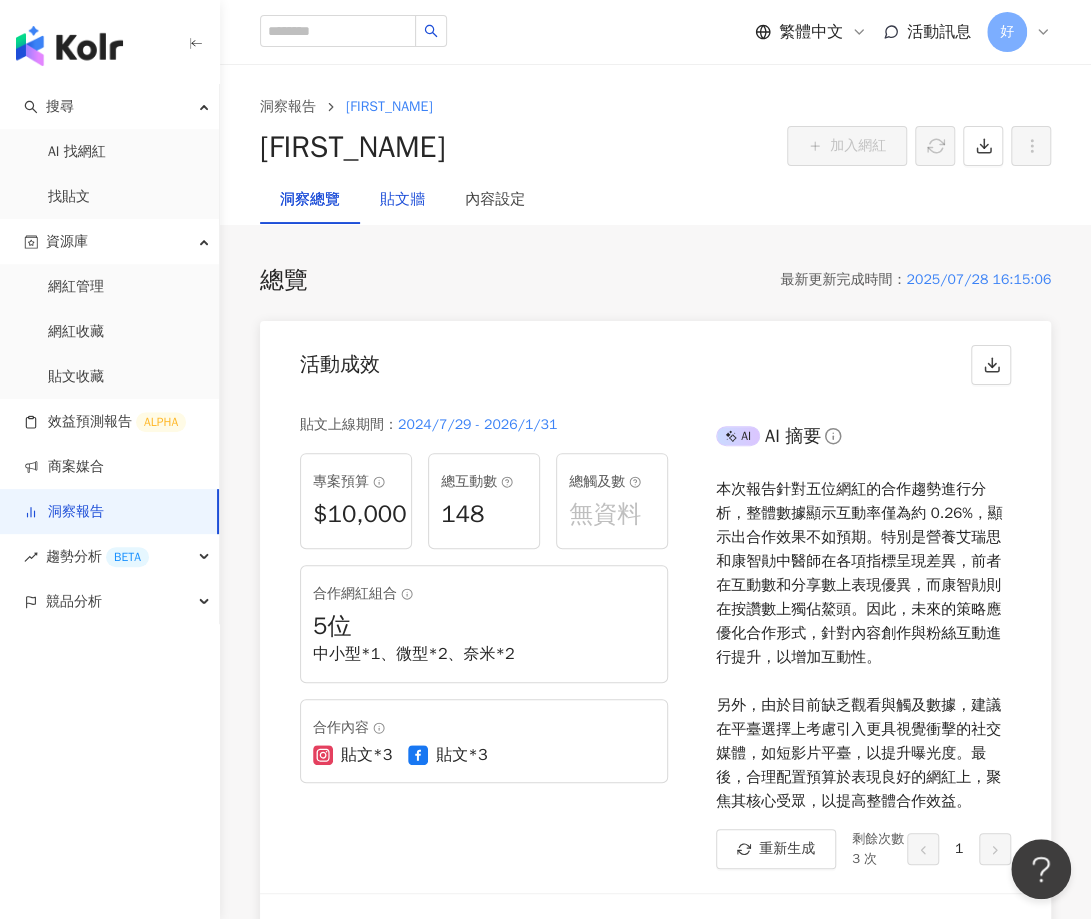 click on "貼文牆" at bounding box center (402, 200) 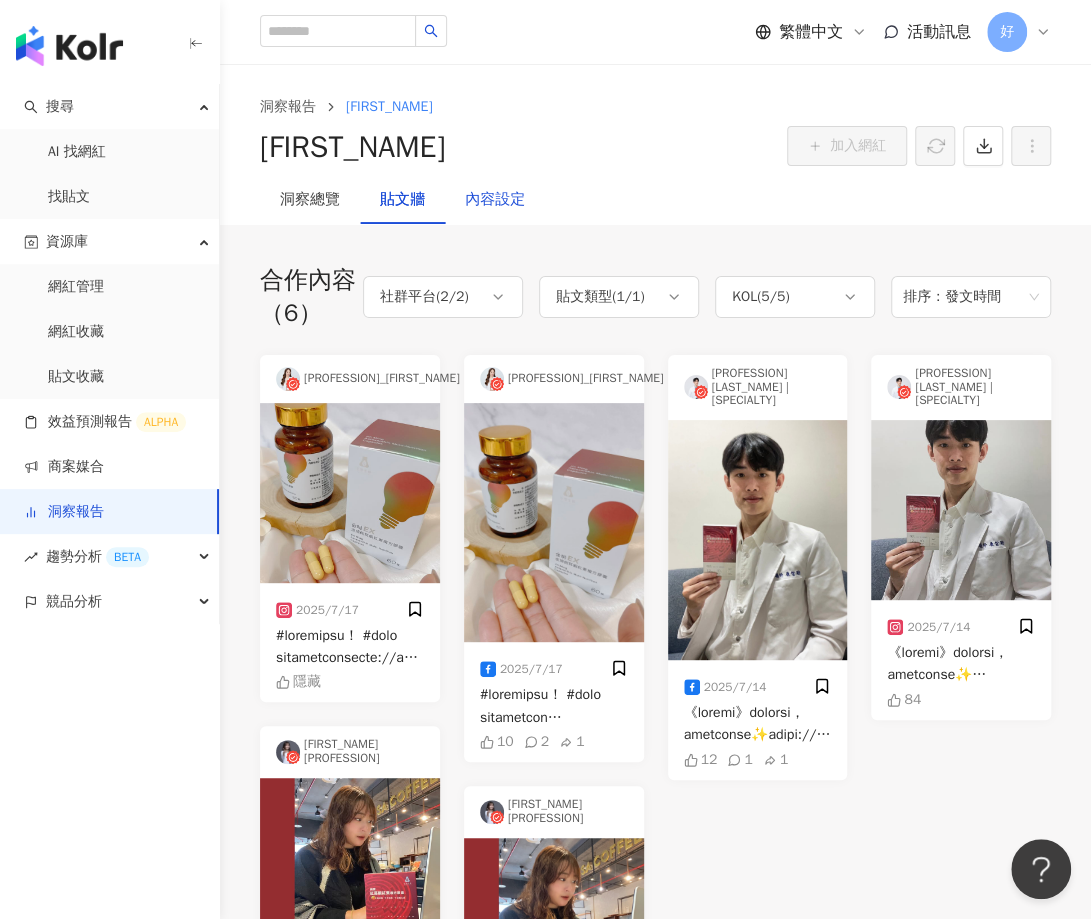 click on "內容設定" at bounding box center [495, 200] 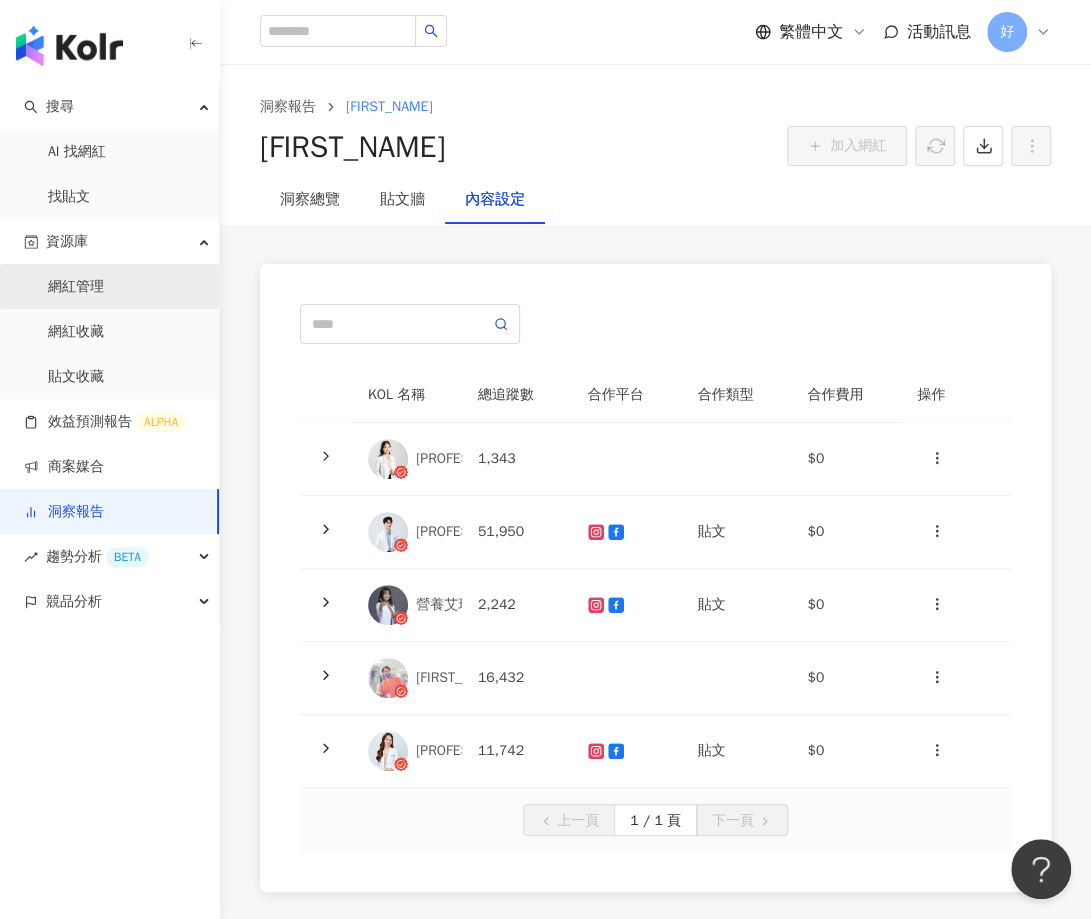 click on "網紅管理" at bounding box center (76, 287) 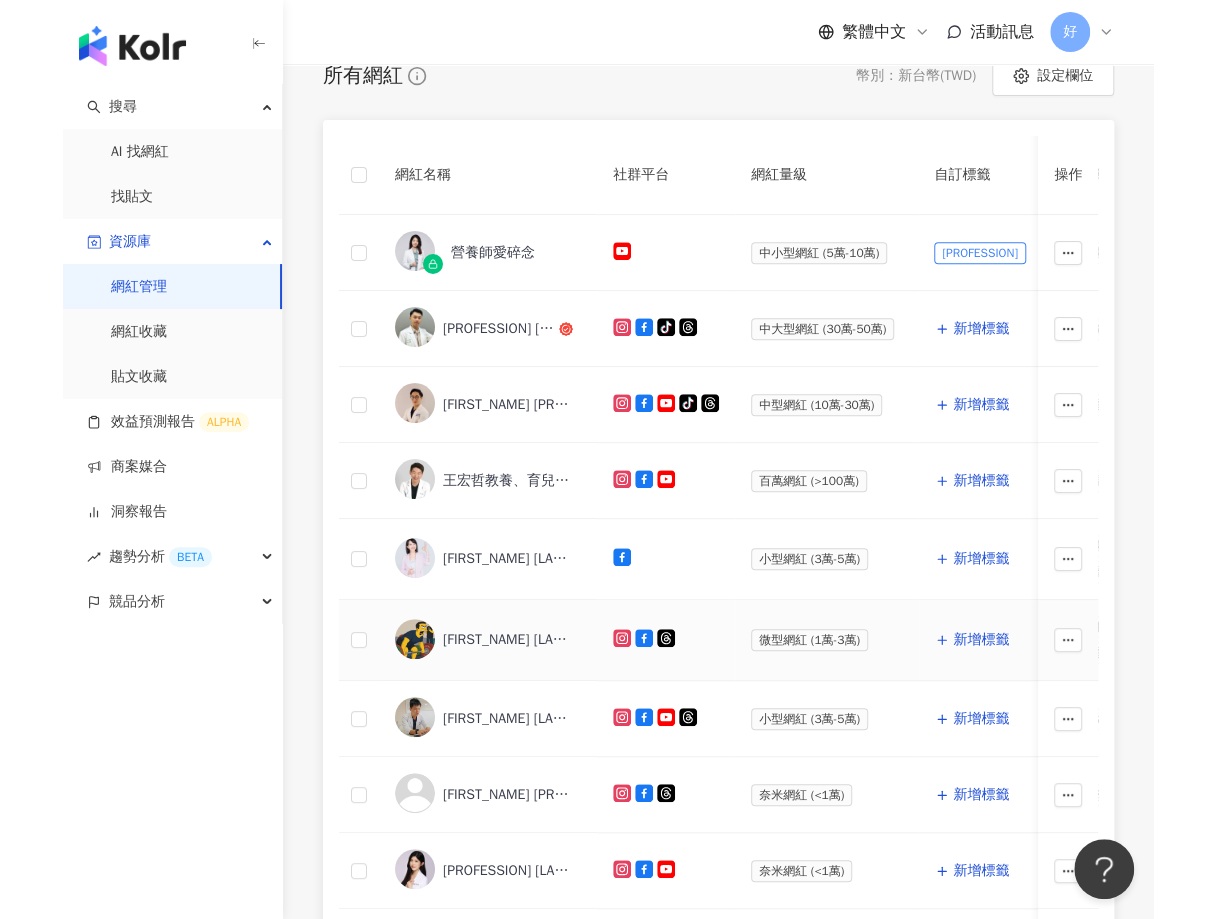 scroll, scrollTop: 56, scrollLeft: 0, axis: vertical 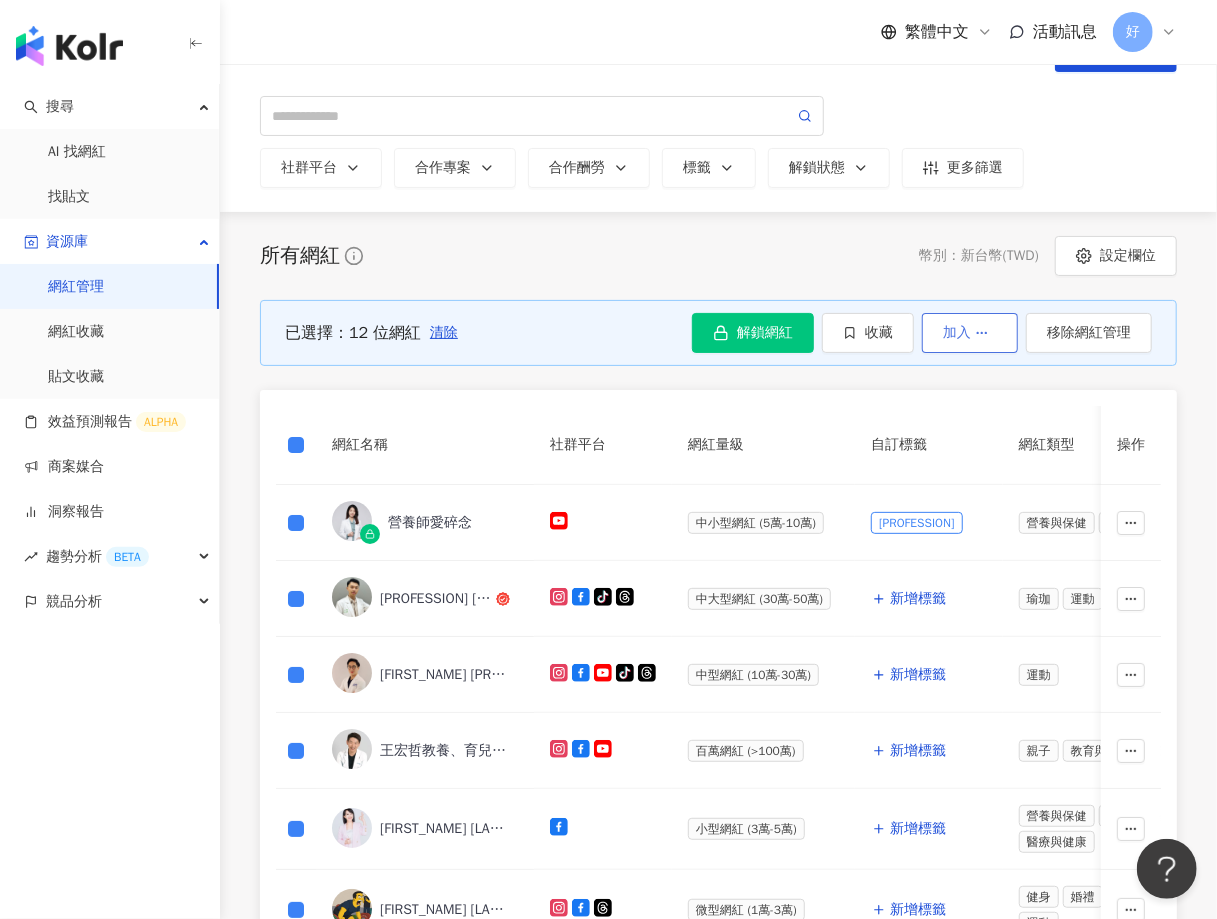 click on "加入" at bounding box center [970, 333] 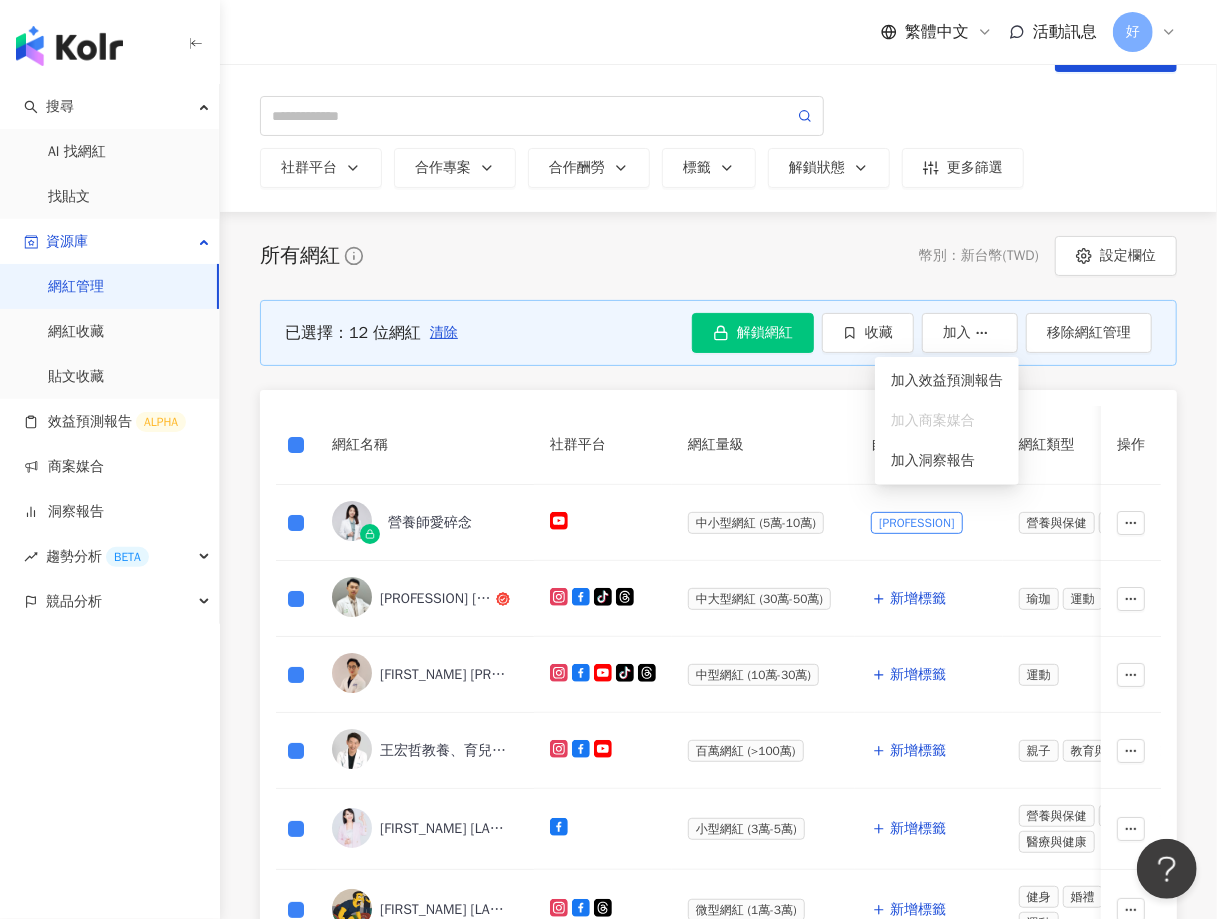 click on "所有網紅 幣別 ： 新台幣 ( TWD ) 設定欄位" at bounding box center [718, 256] 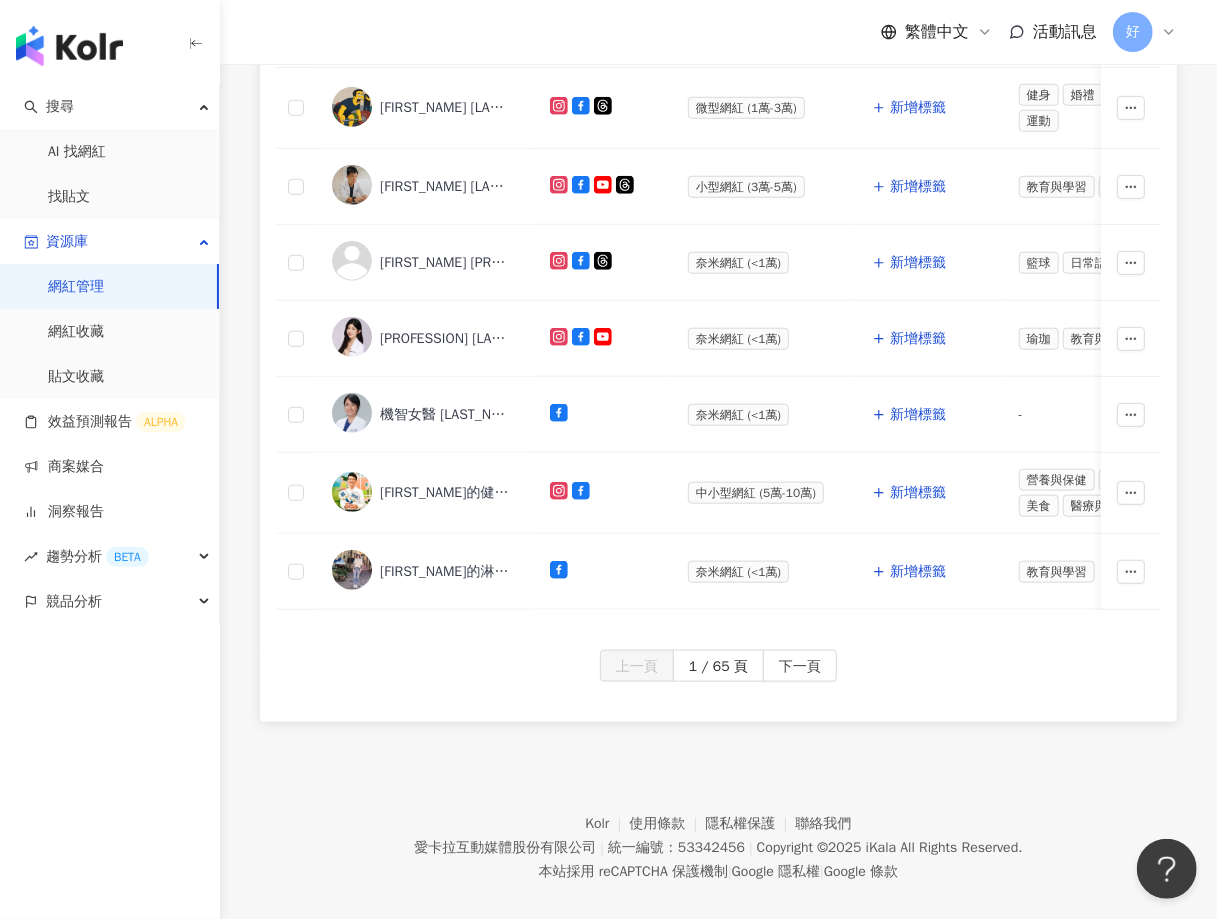 scroll, scrollTop: 0, scrollLeft: 0, axis: both 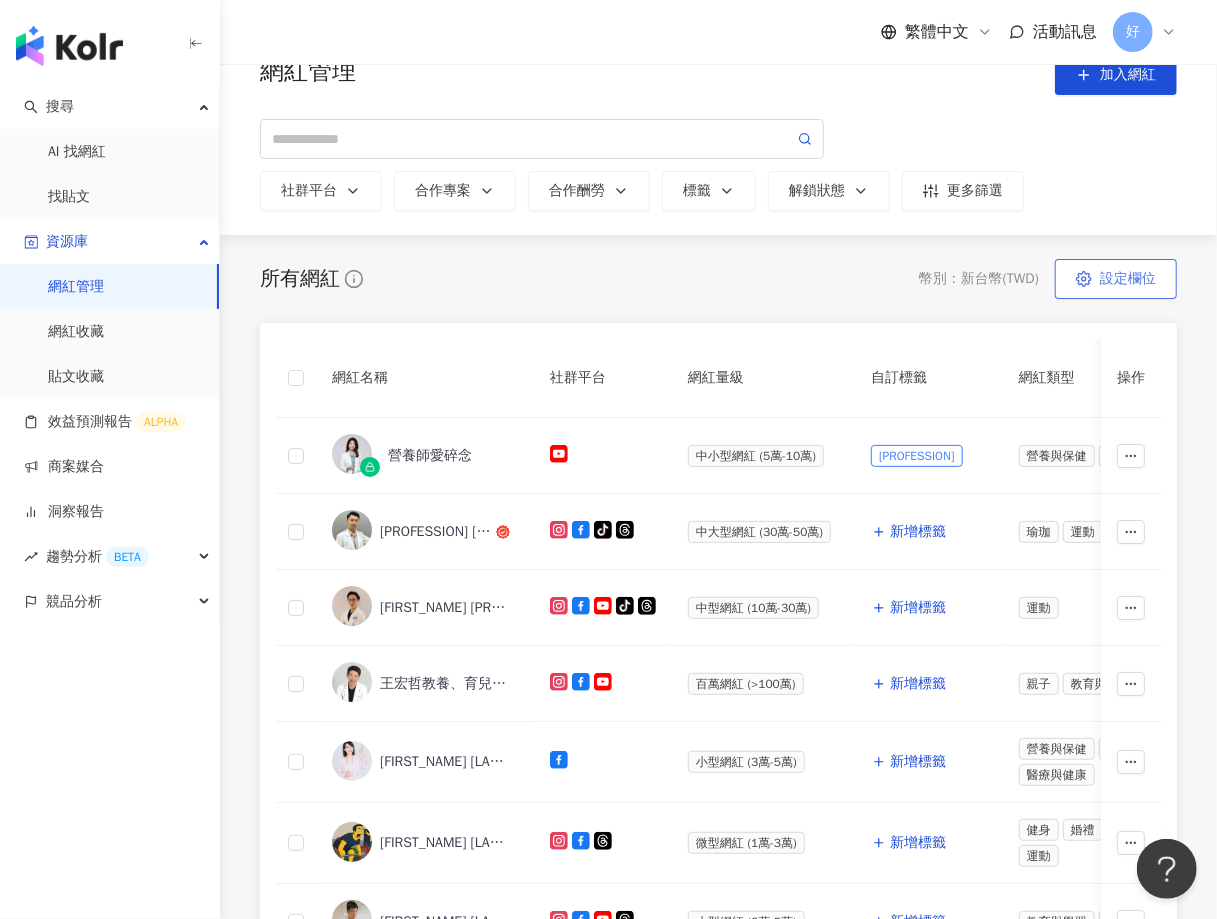 click 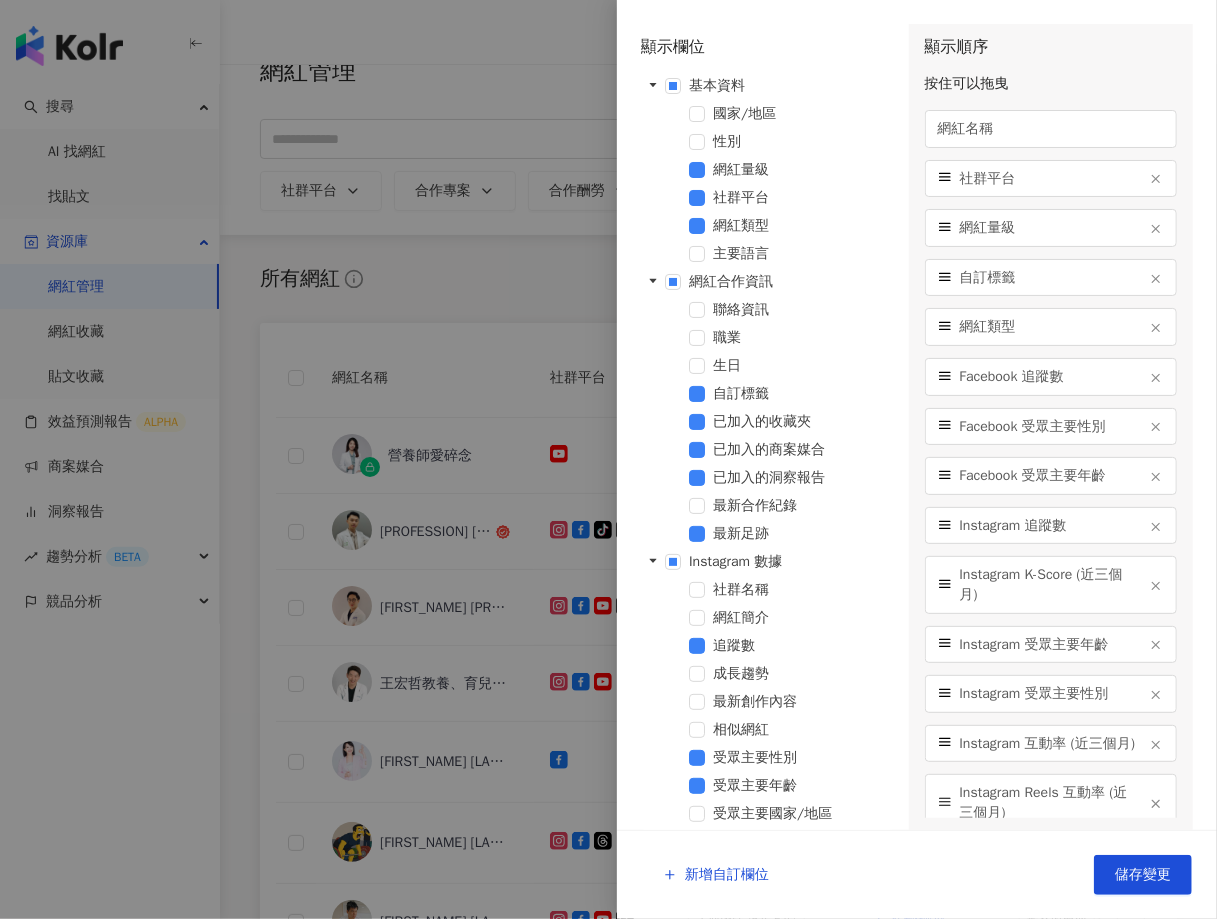 click at bounding box center (608, 459) 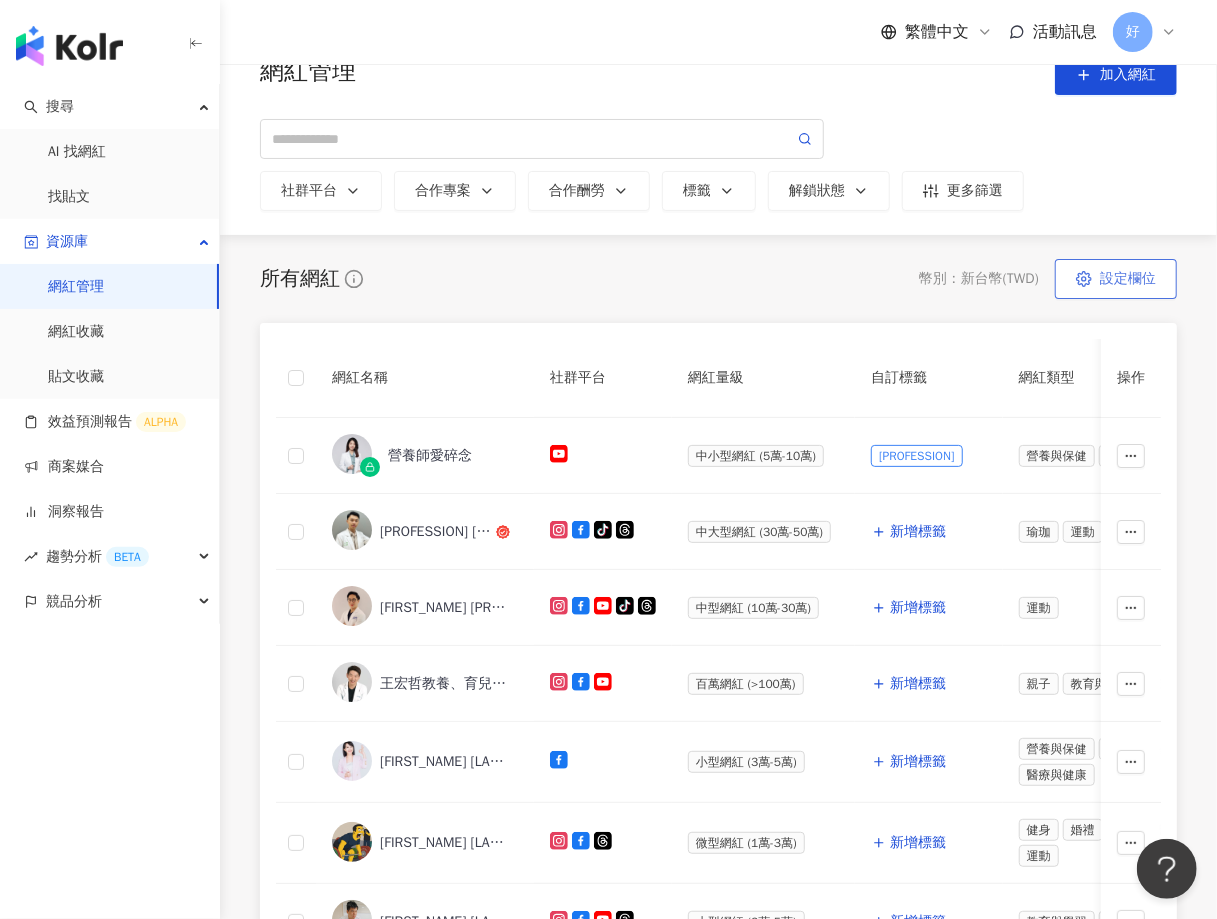 click 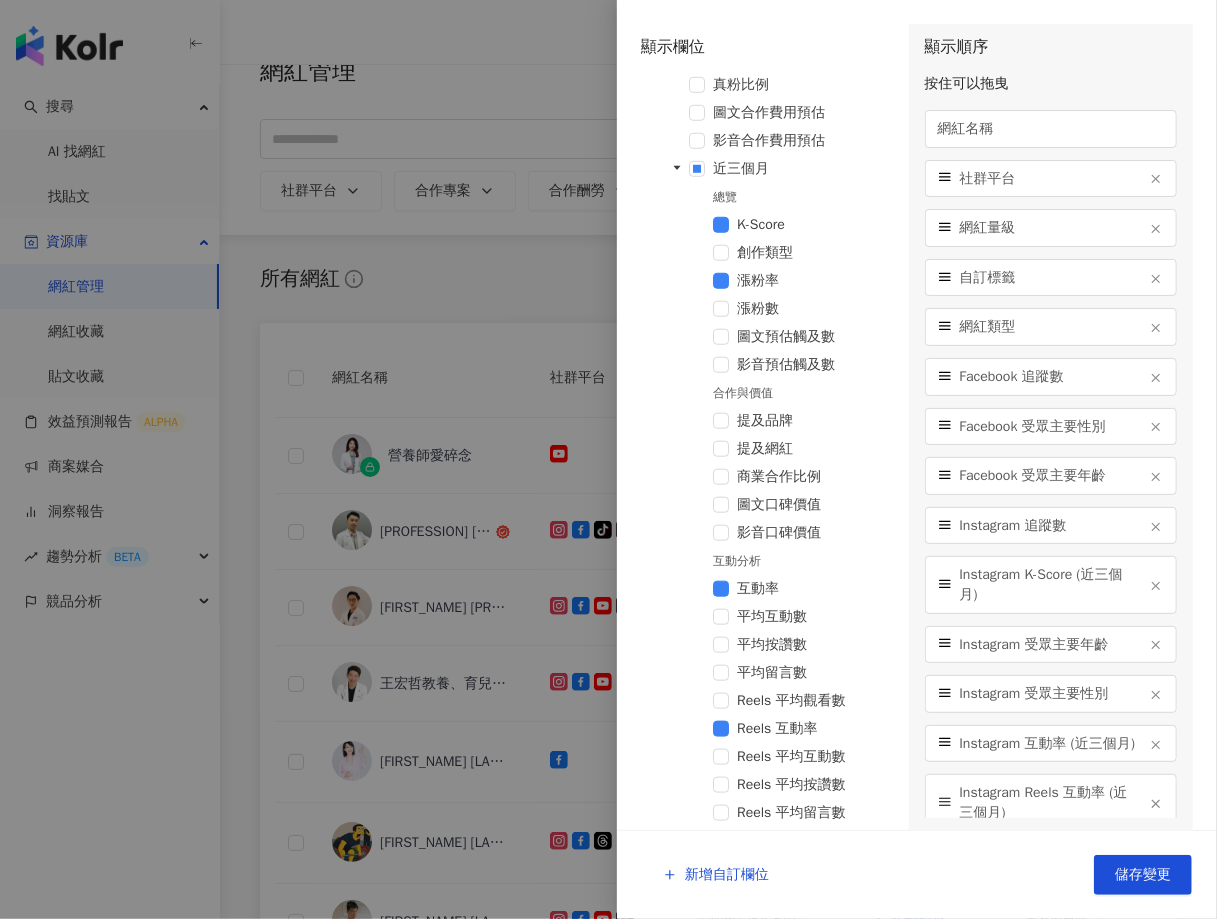 scroll, scrollTop: 762, scrollLeft: 0, axis: vertical 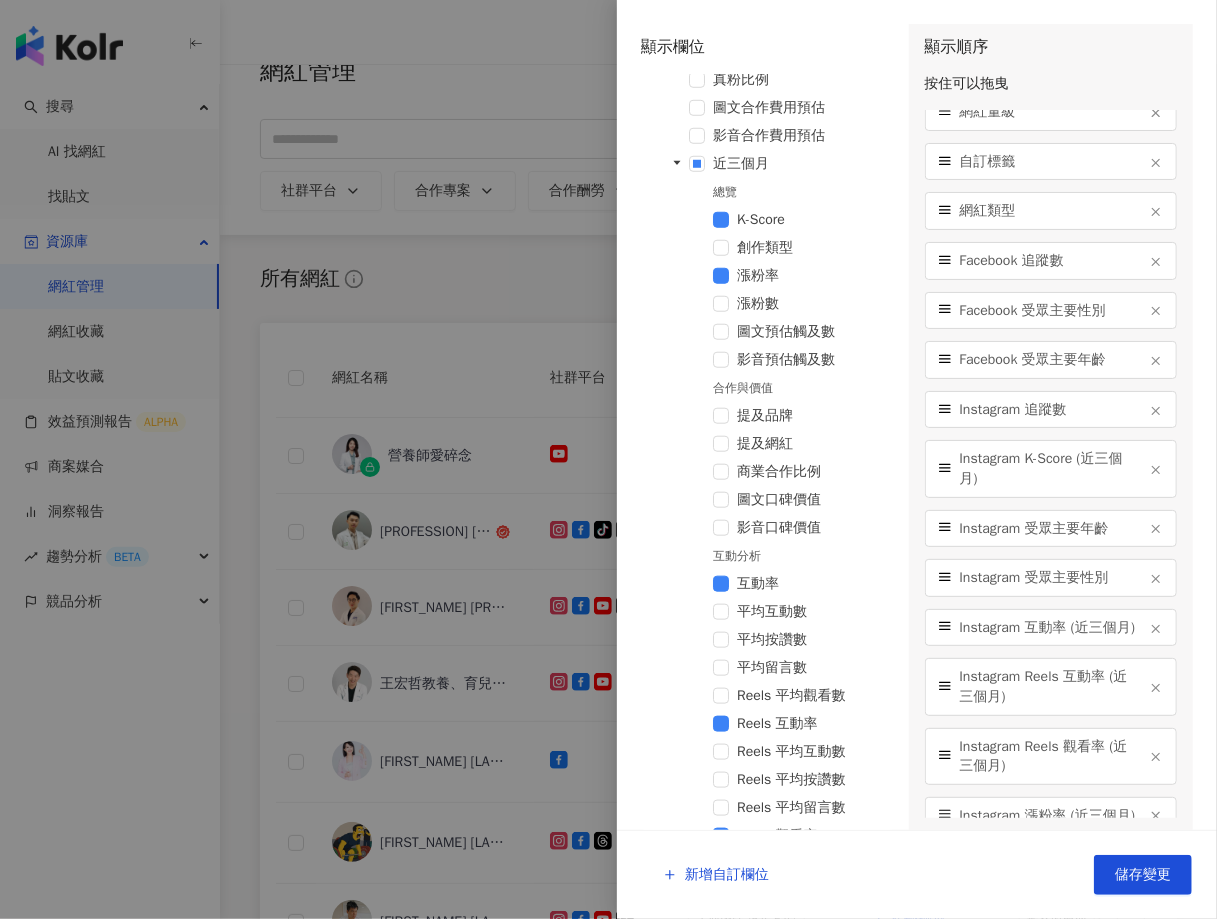 click at bounding box center (608, 459) 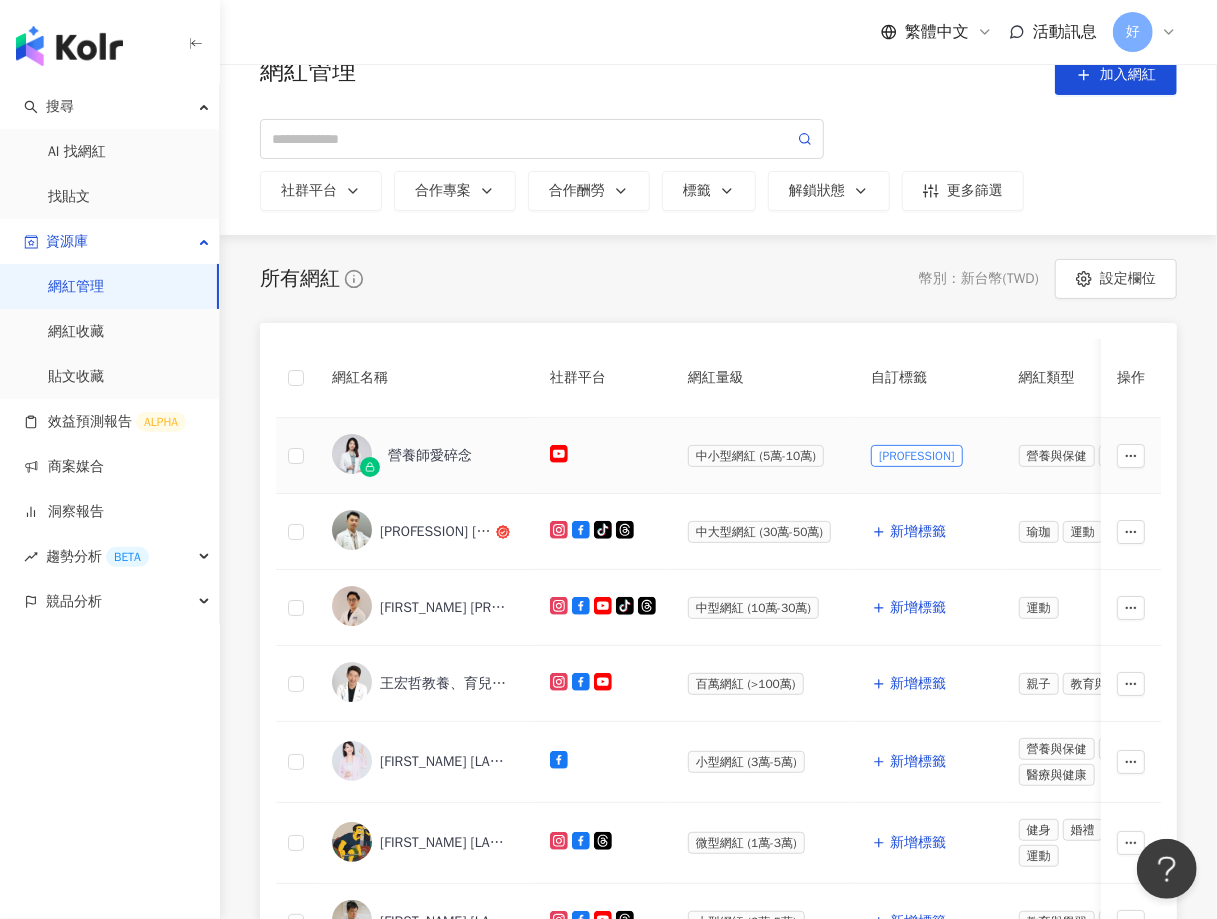 click on "中小型網紅 (5萬-10萬)" at bounding box center (756, 456) 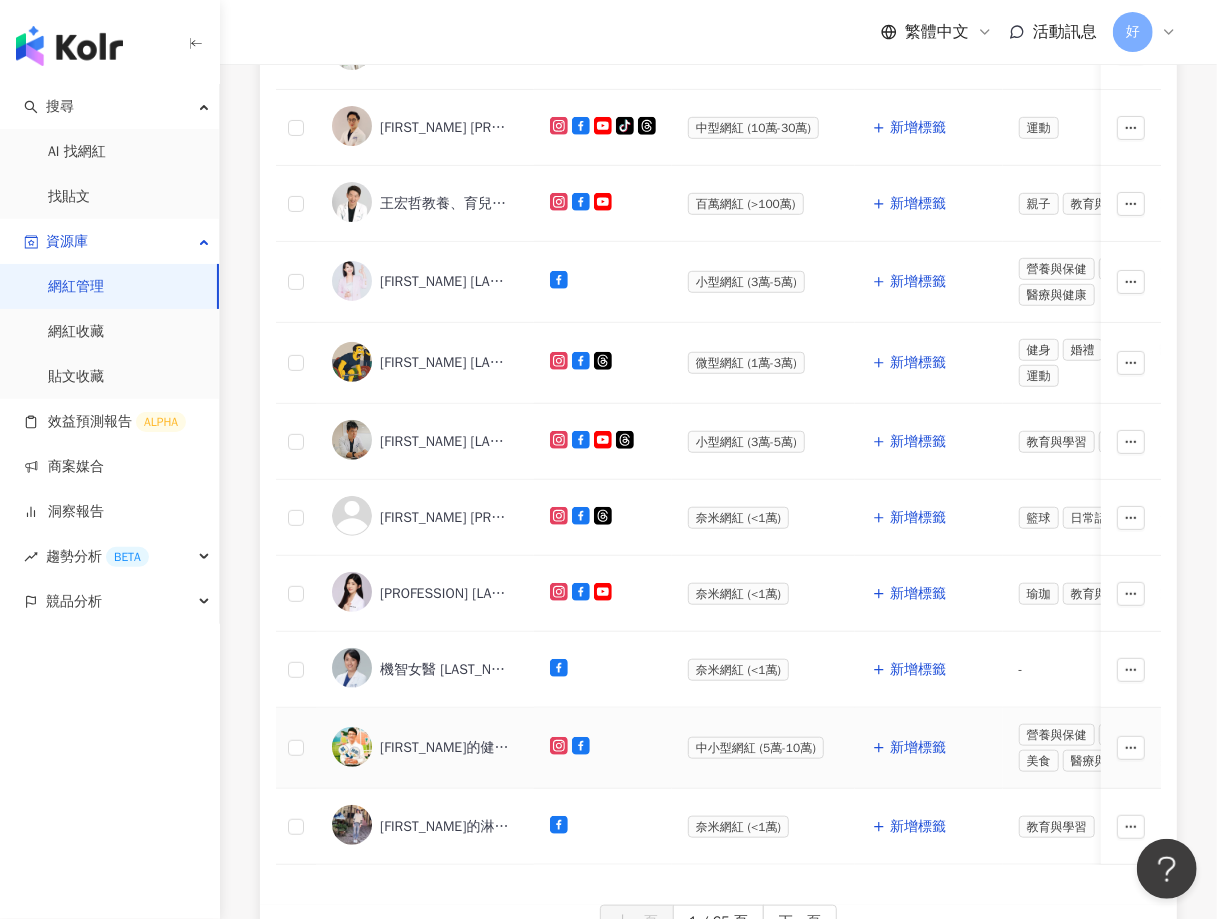 scroll, scrollTop: 0, scrollLeft: 0, axis: both 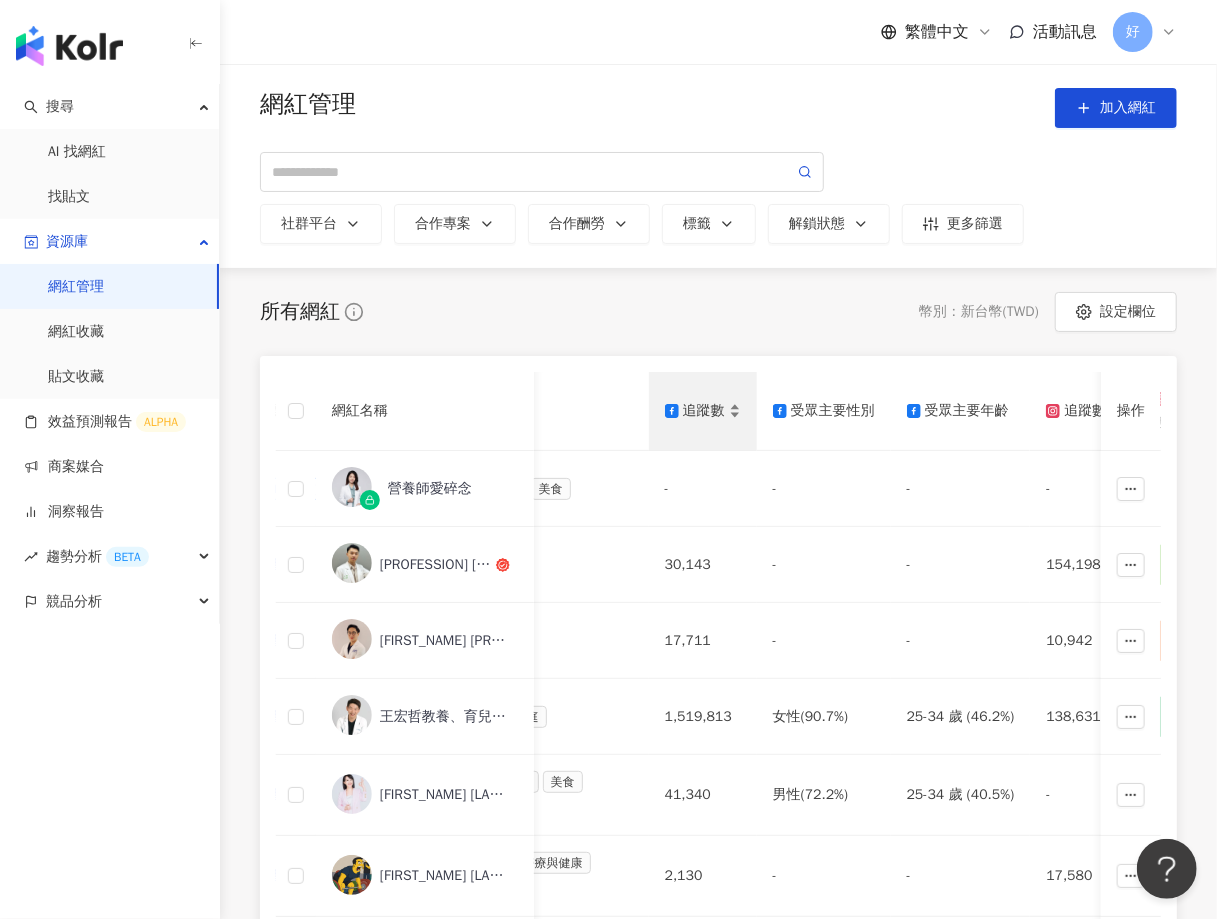 click on "追蹤數" at bounding box center [703, 411] 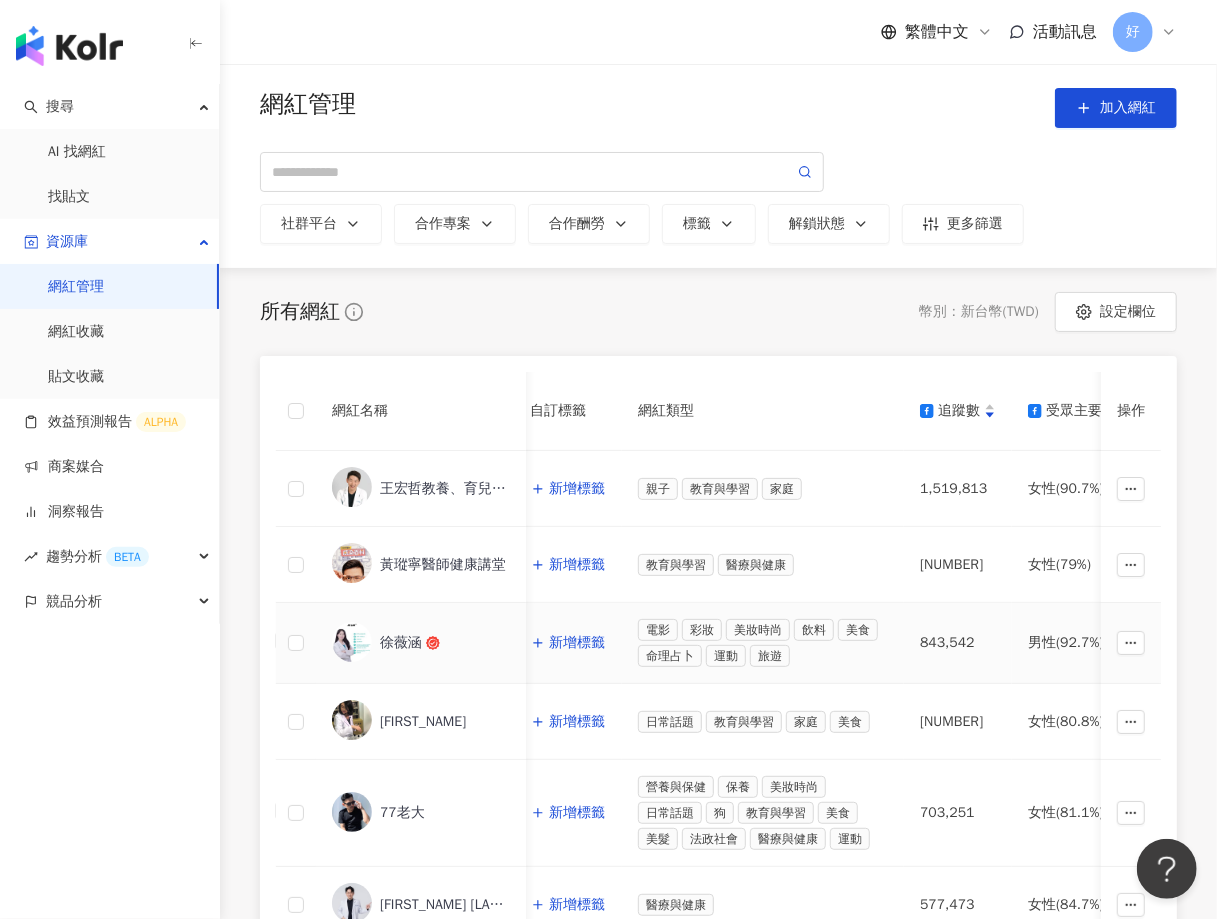 scroll, scrollTop: 0, scrollLeft: 344, axis: horizontal 